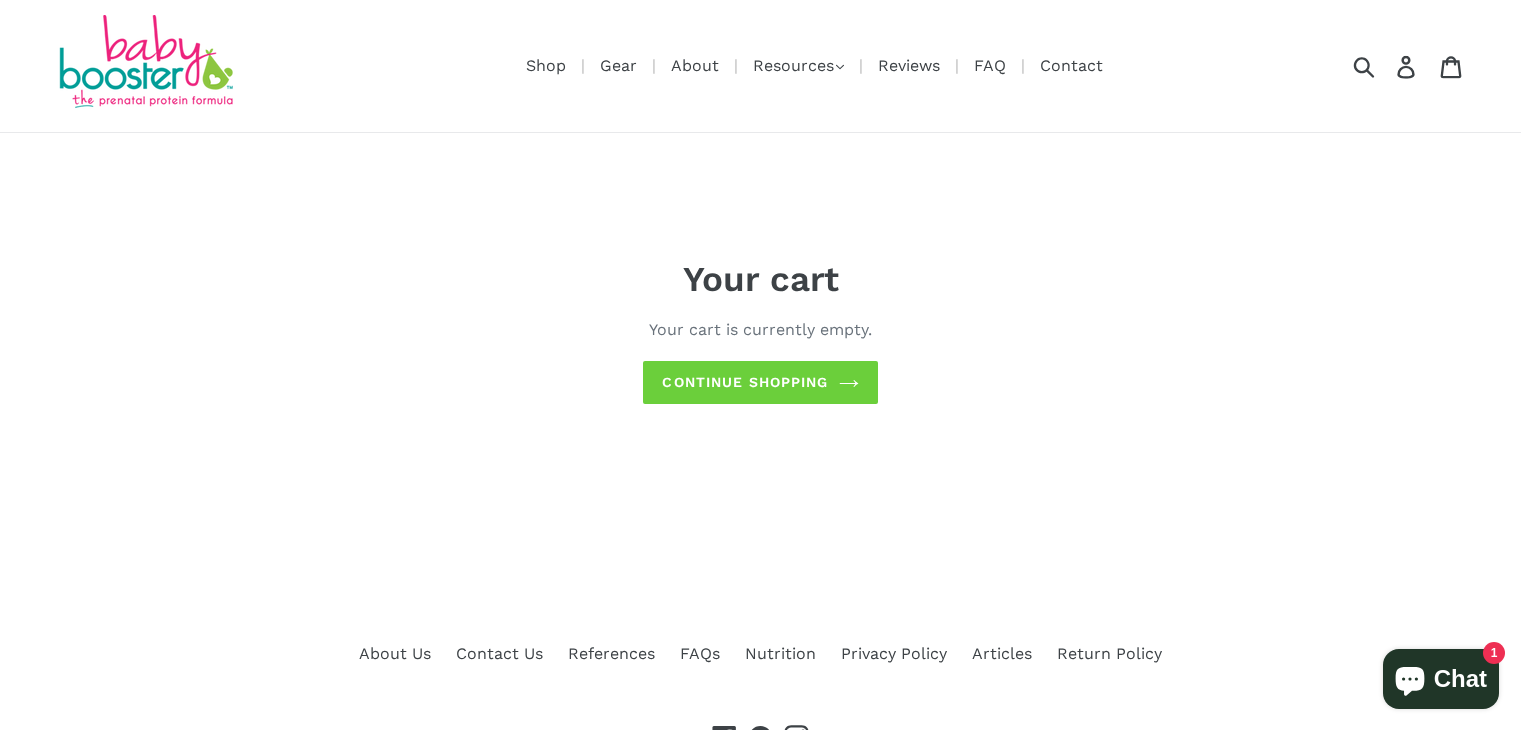 scroll, scrollTop: 0, scrollLeft: 0, axis: both 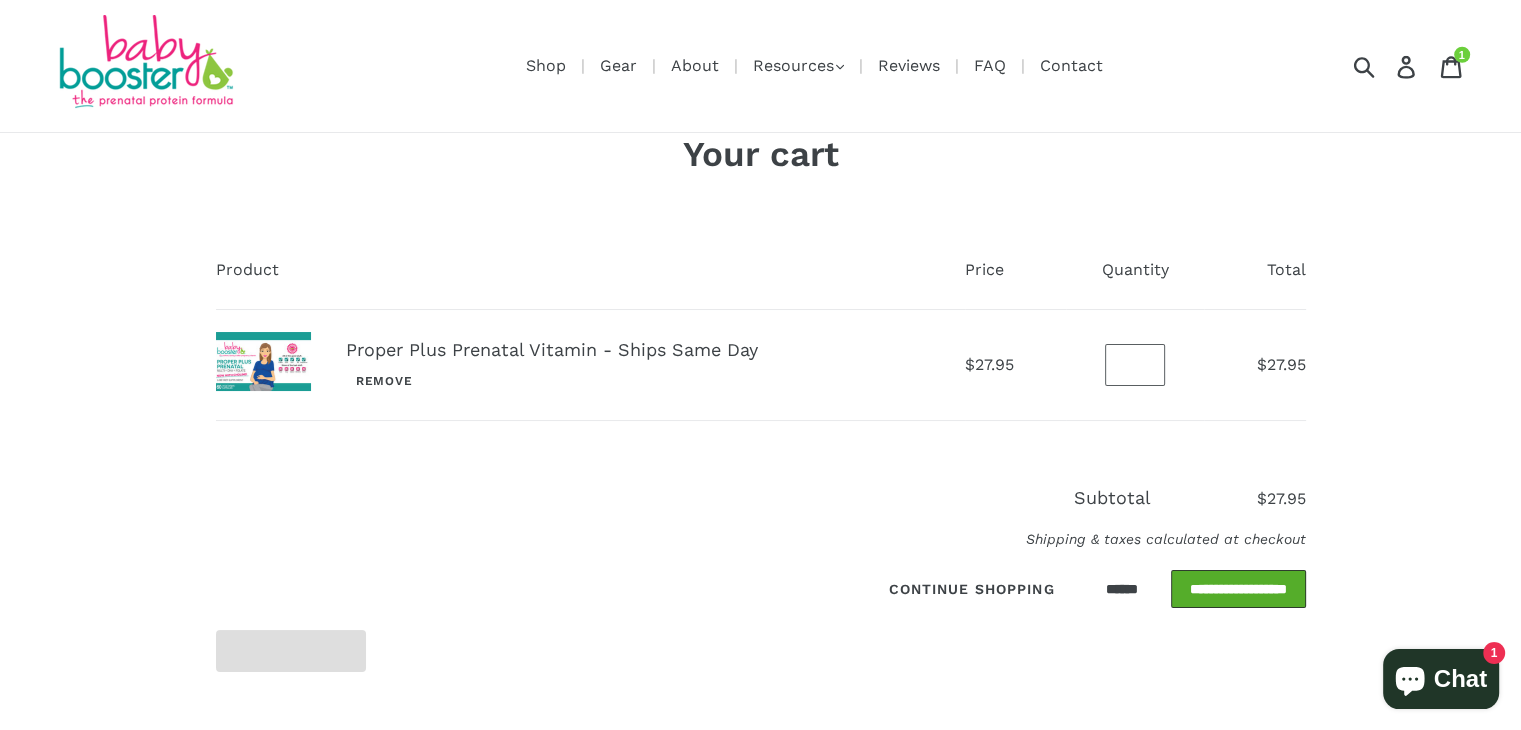click on "**********" at bounding box center [1238, 589] 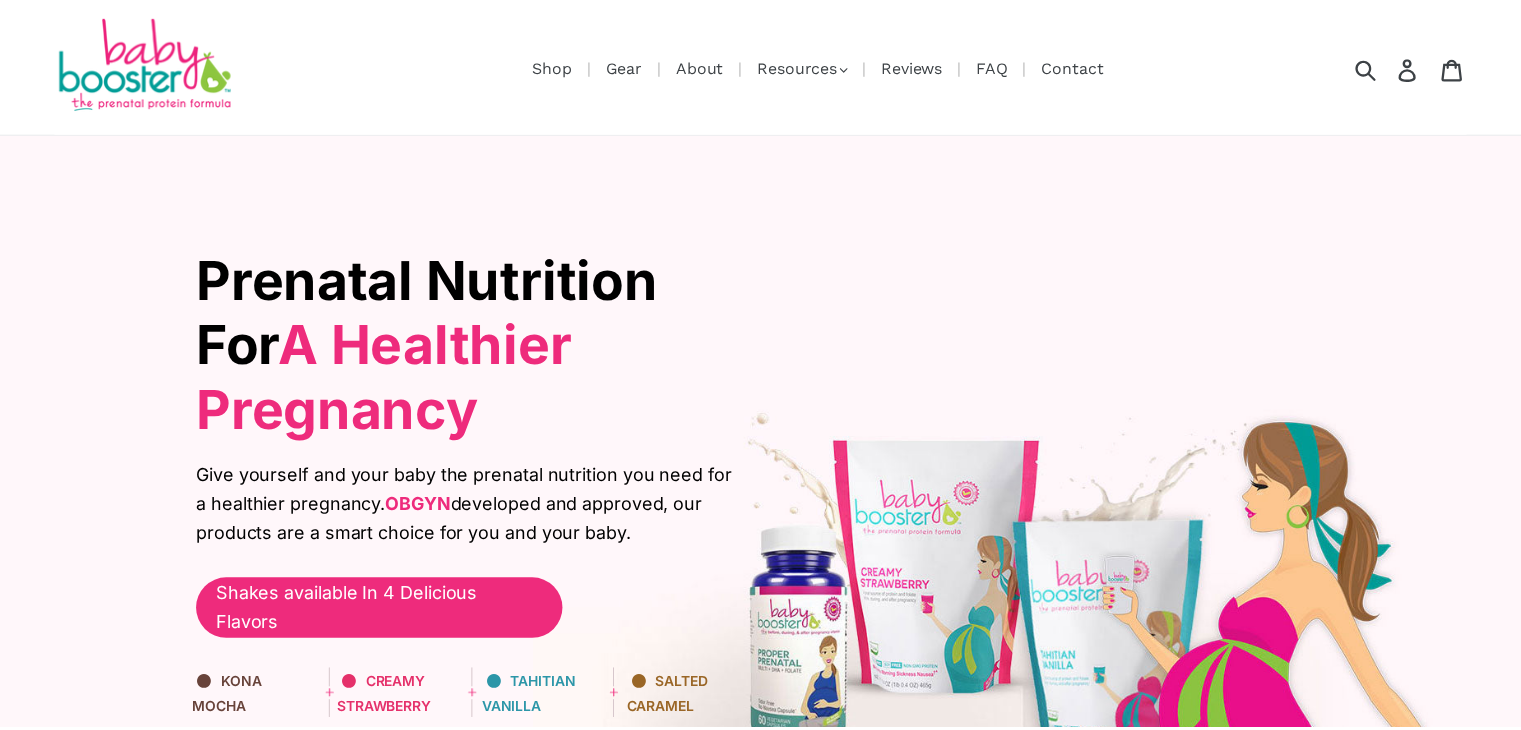 scroll, scrollTop: 0, scrollLeft: 0, axis: both 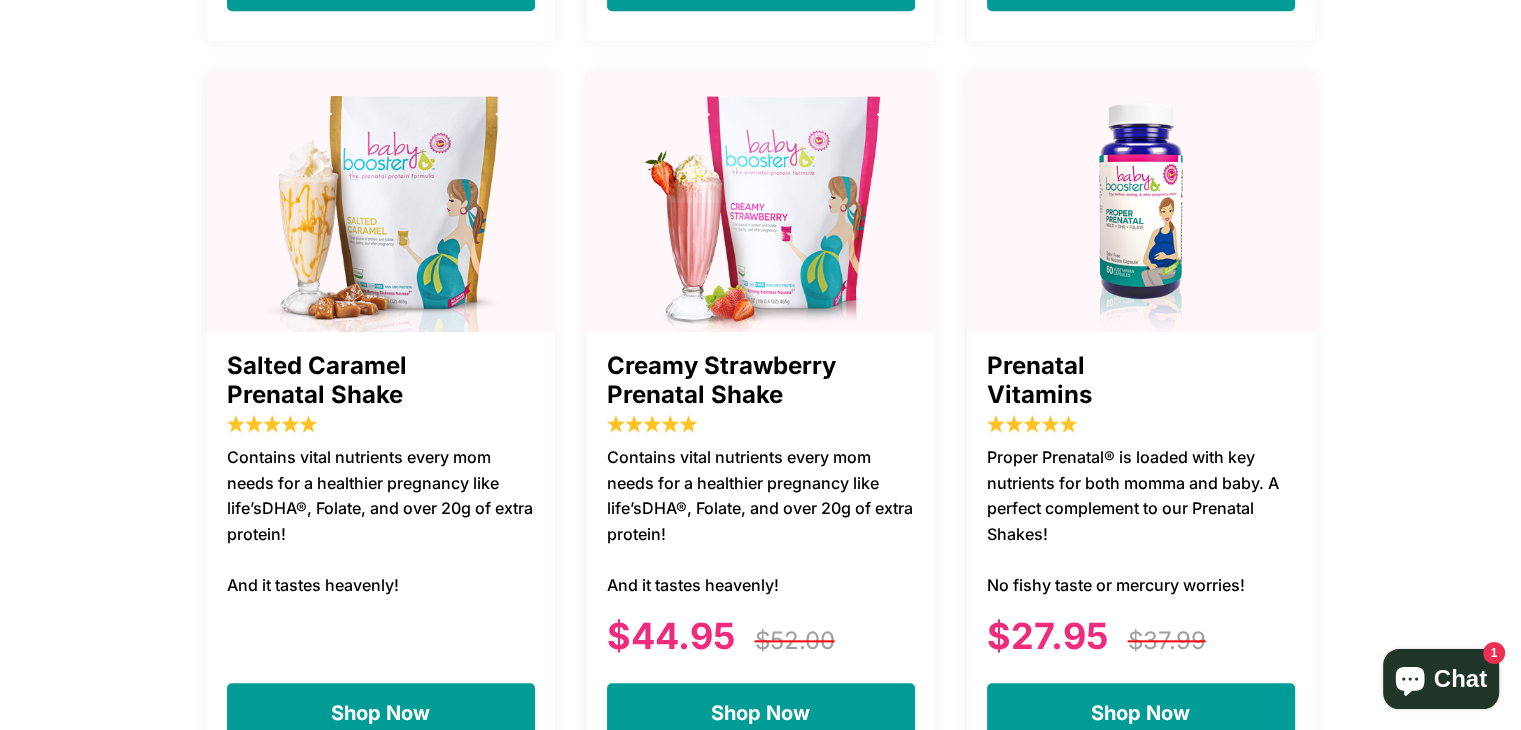 click on "Prenatal  Vitamins Proper Prenatal® is loaded with key nutrients for both momma and baby. A perfect complement to our Prenatal Shakes!
No fishy taste or mercury worries!
$27.95 $37.99 Shop Now" at bounding box center [1141, 424] 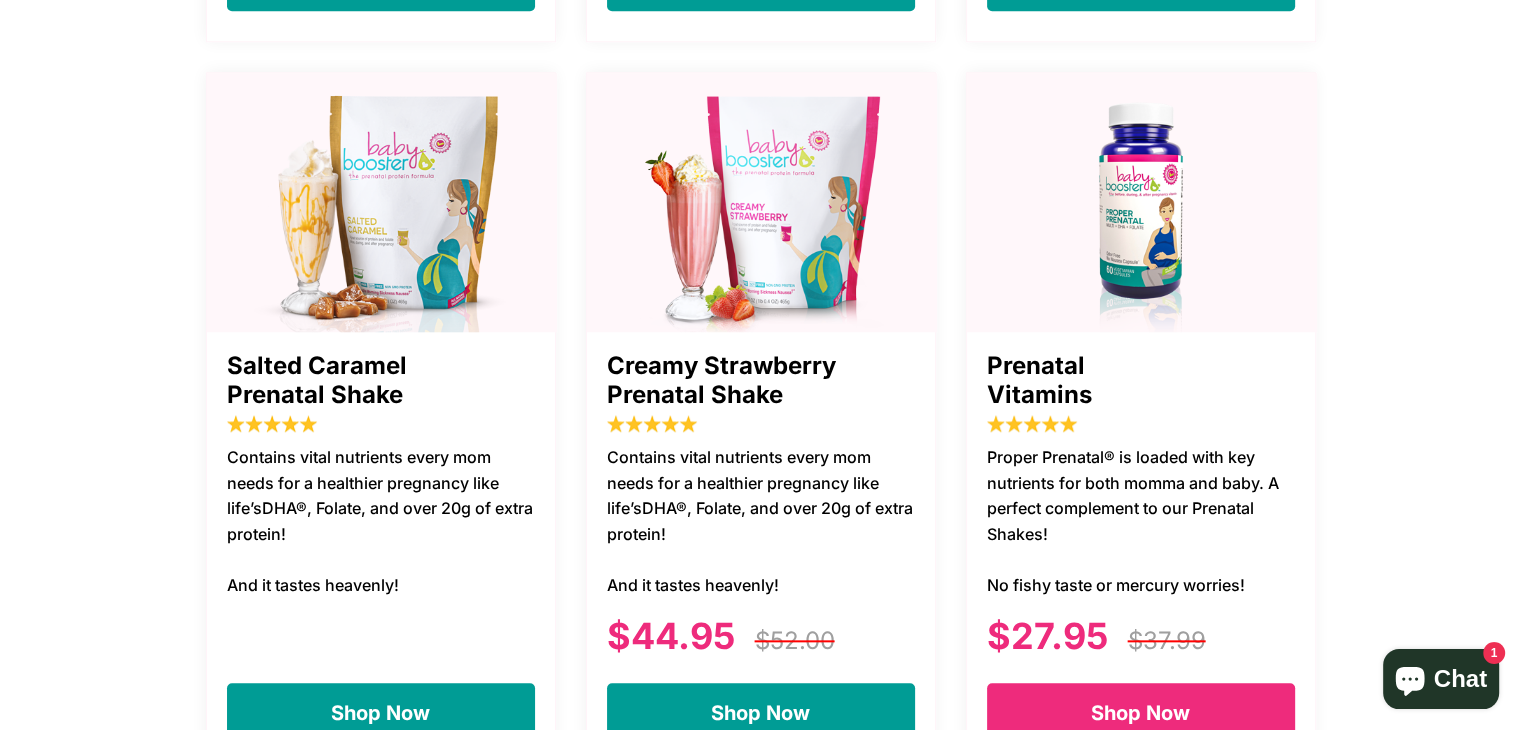 click on "Shop Now" at bounding box center [1140, 713] 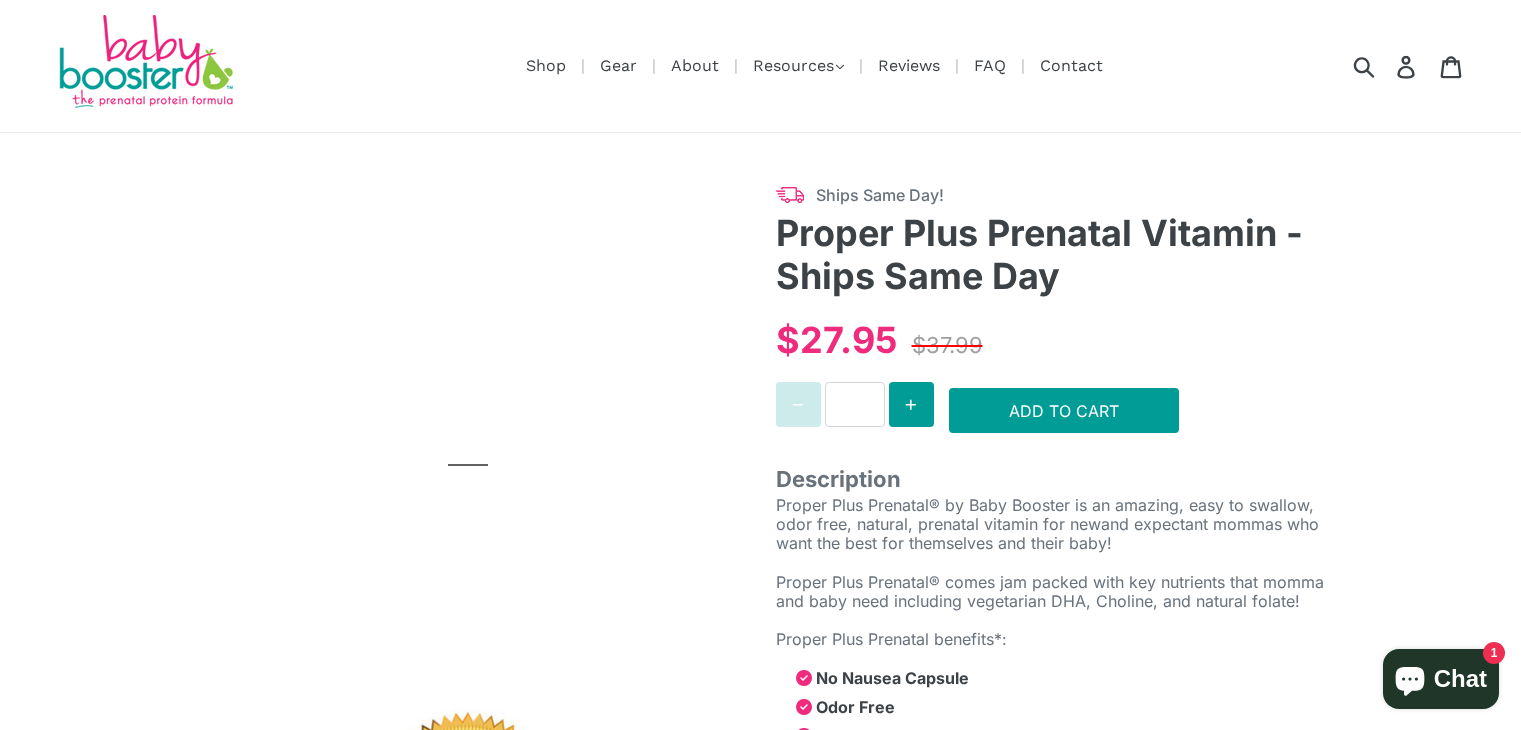 select on "******" 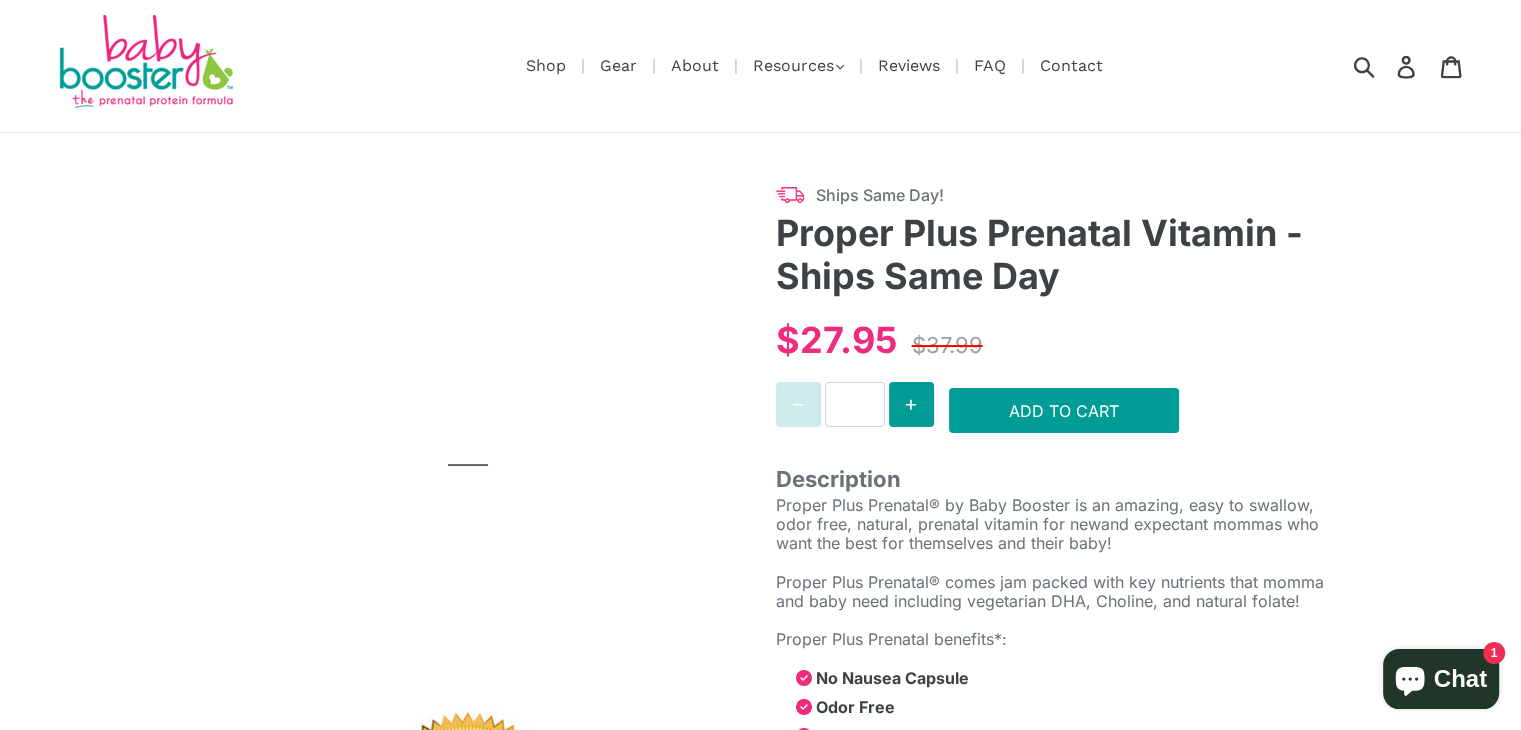 scroll, scrollTop: 0, scrollLeft: 0, axis: both 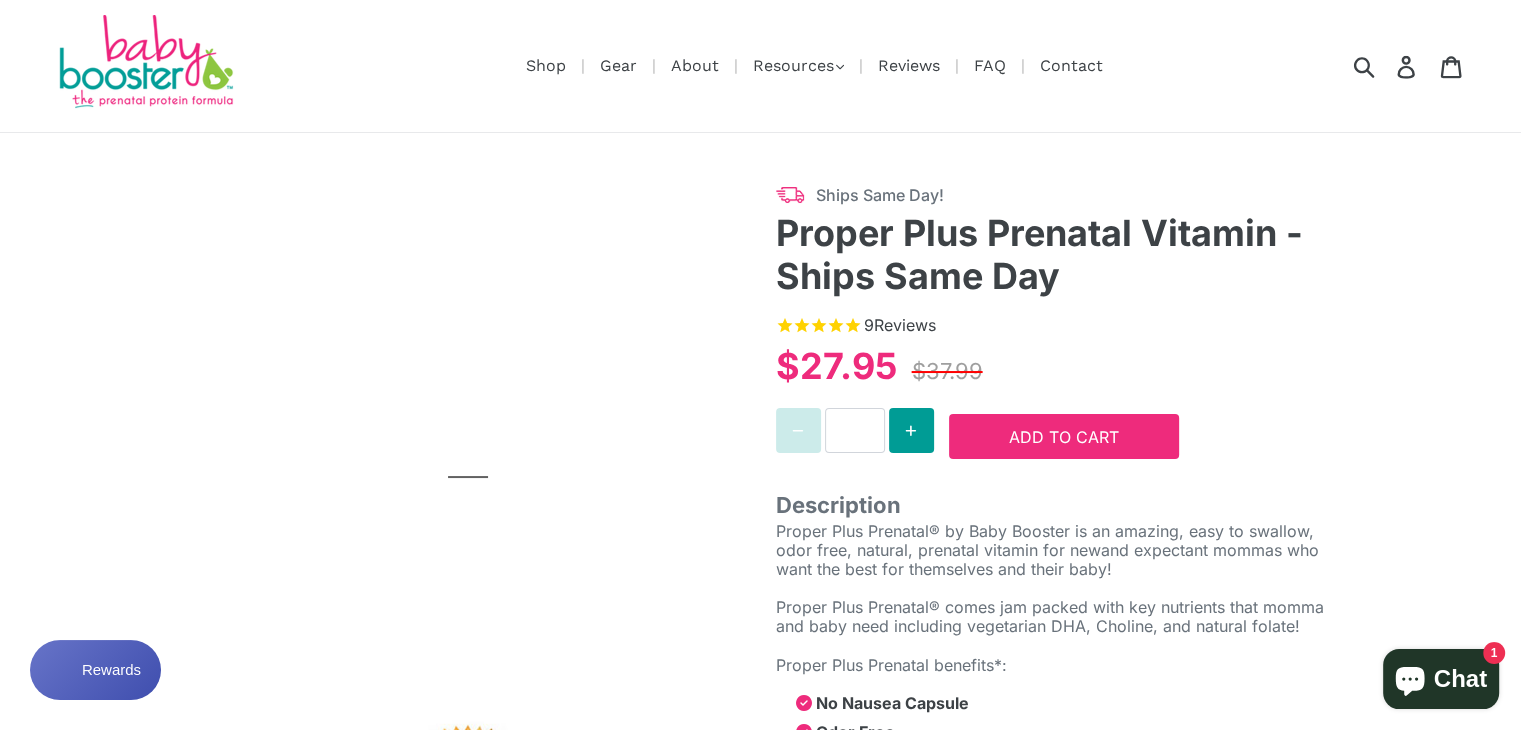 click on "Add to Cart" at bounding box center [1064, 436] 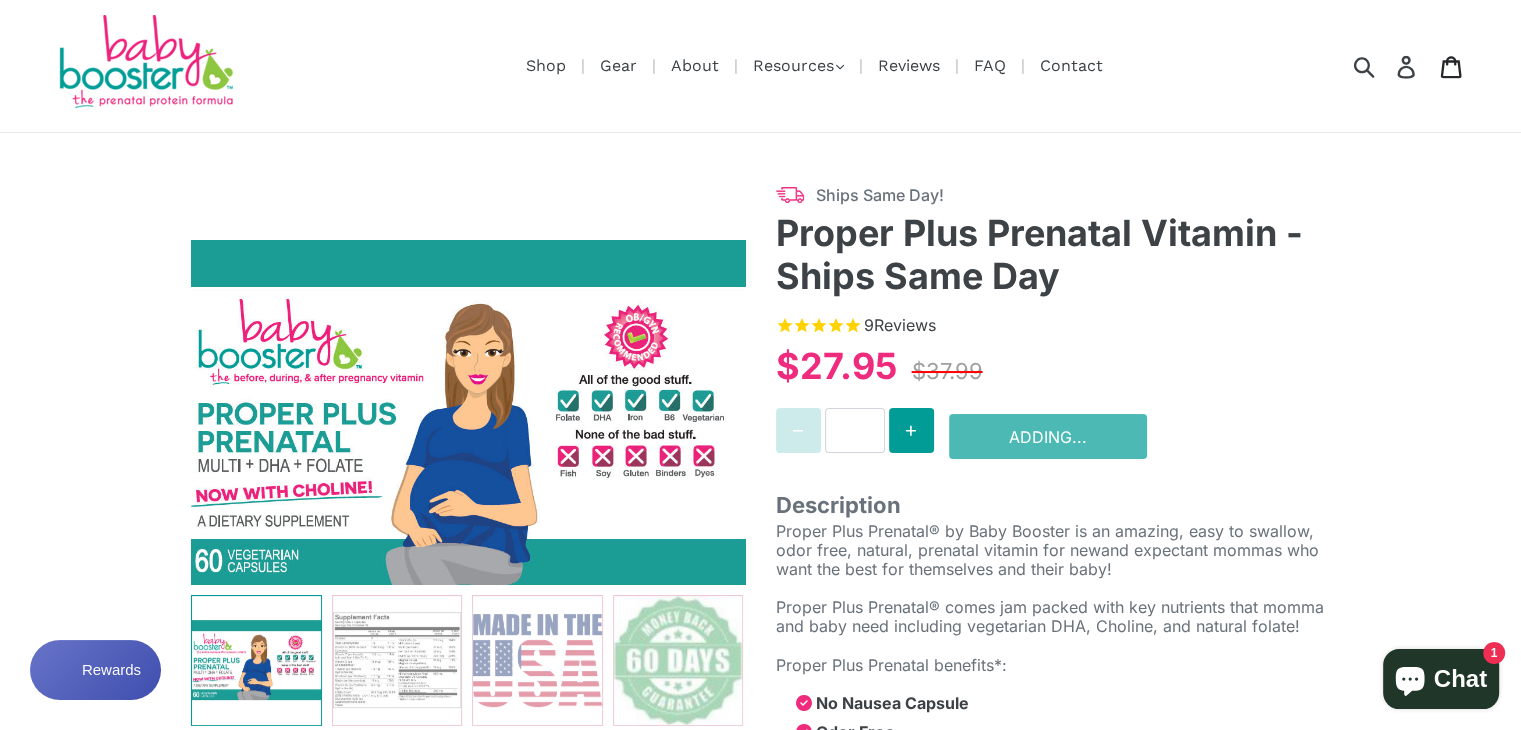 click on "Cart" at bounding box center [1452, 66] 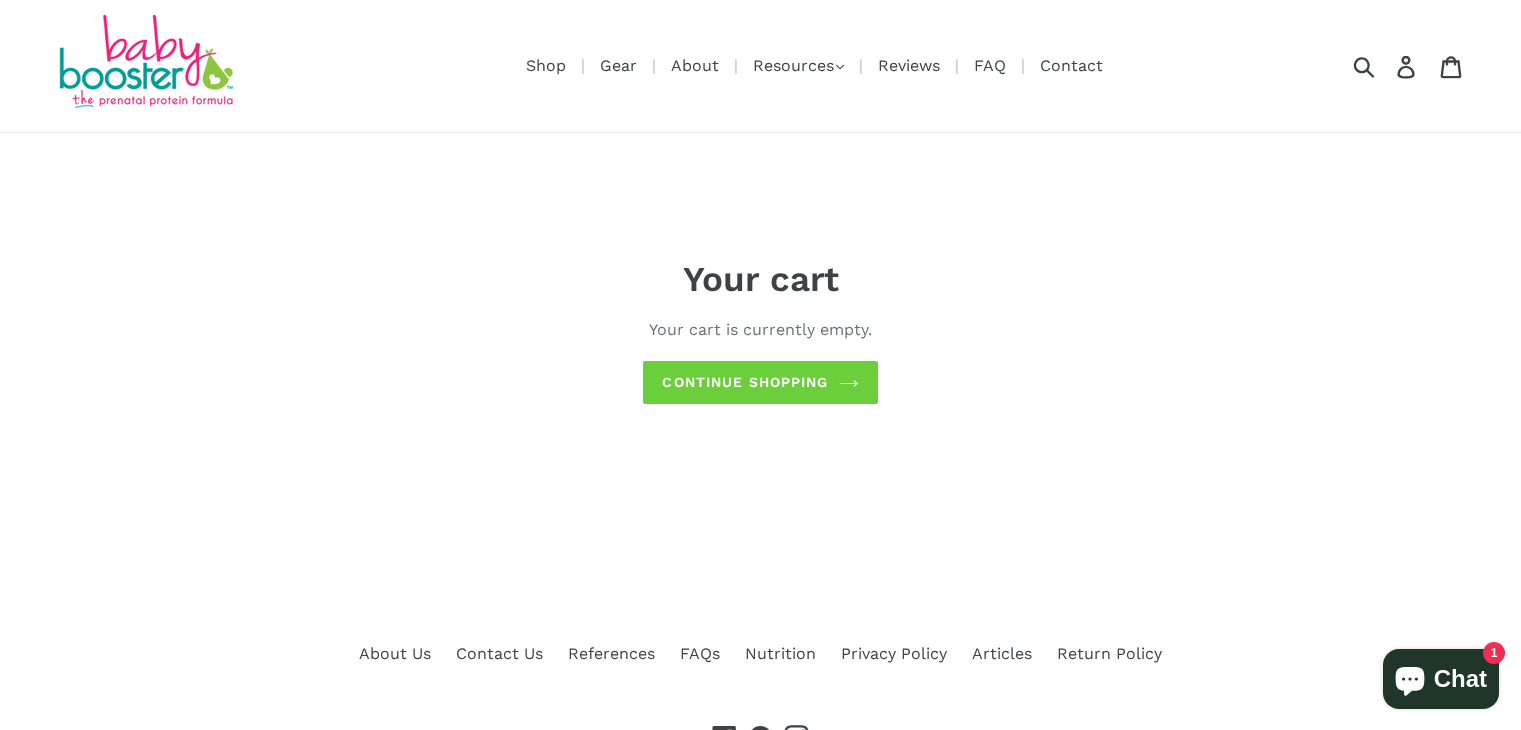 scroll, scrollTop: 0, scrollLeft: 0, axis: both 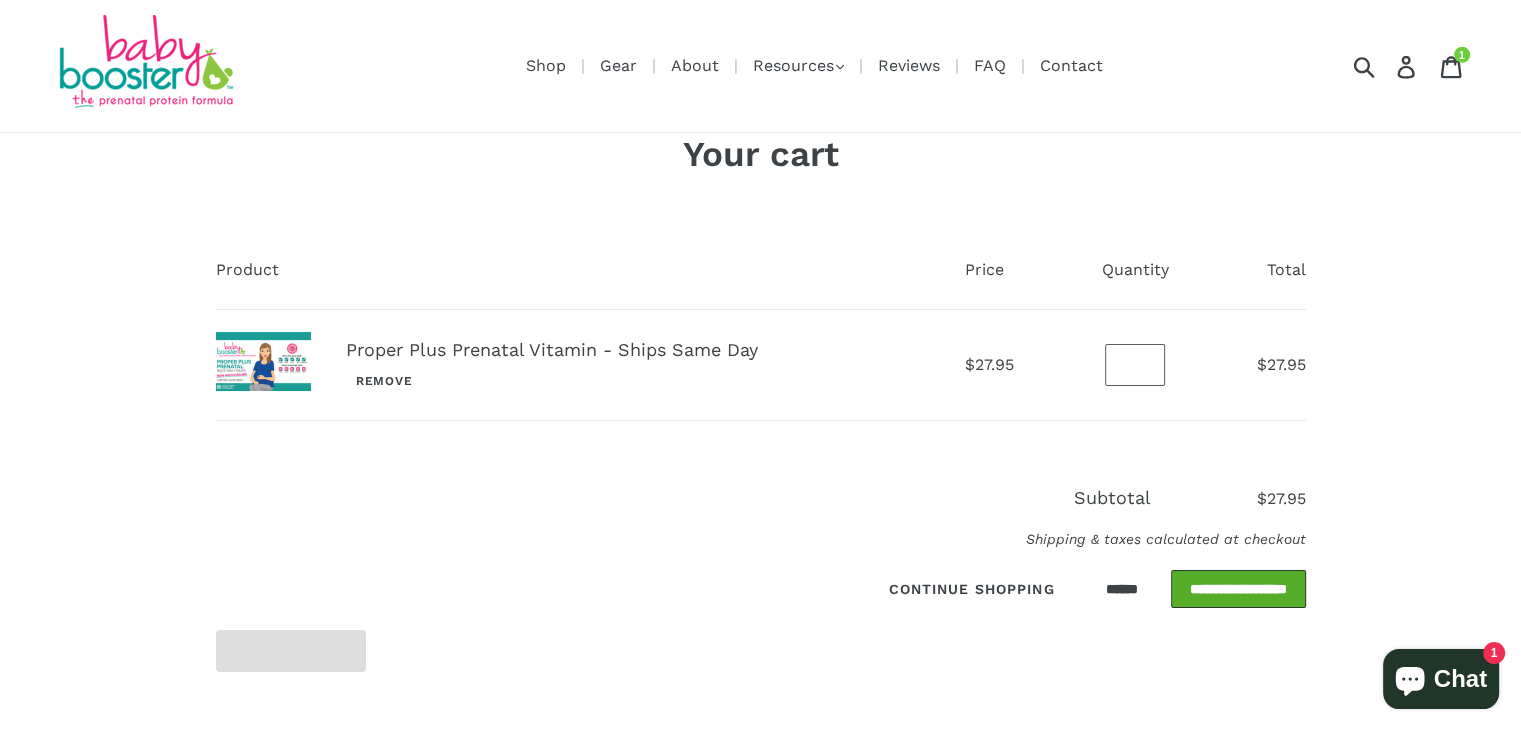 click on "**********" at bounding box center [1238, 589] 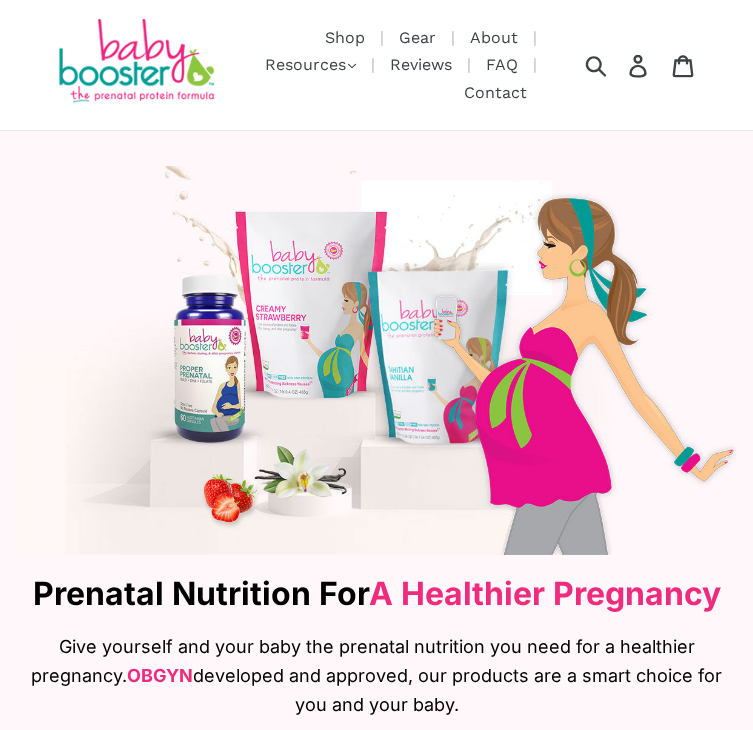scroll, scrollTop: 0, scrollLeft: 0, axis: both 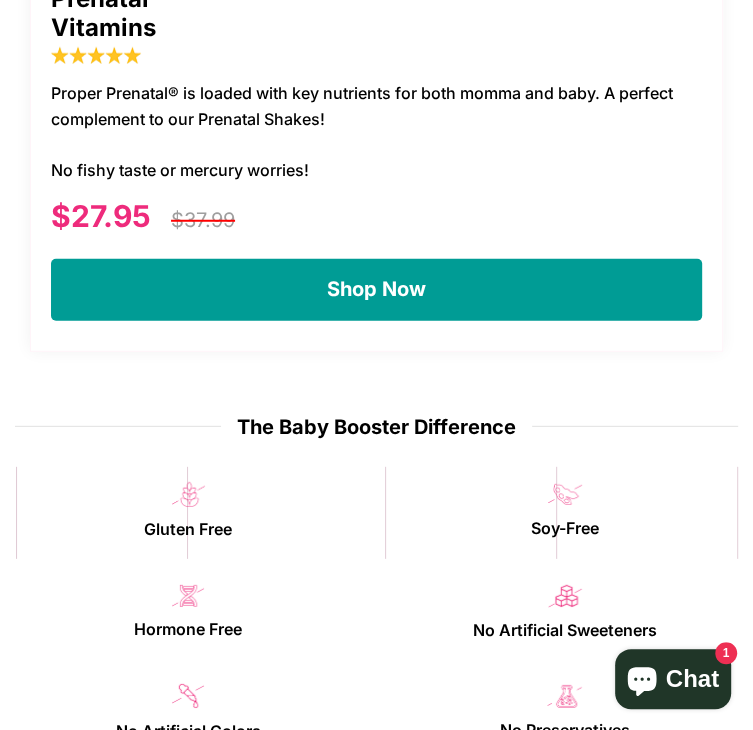 click on "Prenatal  Vitamins" at bounding box center [226, 14] 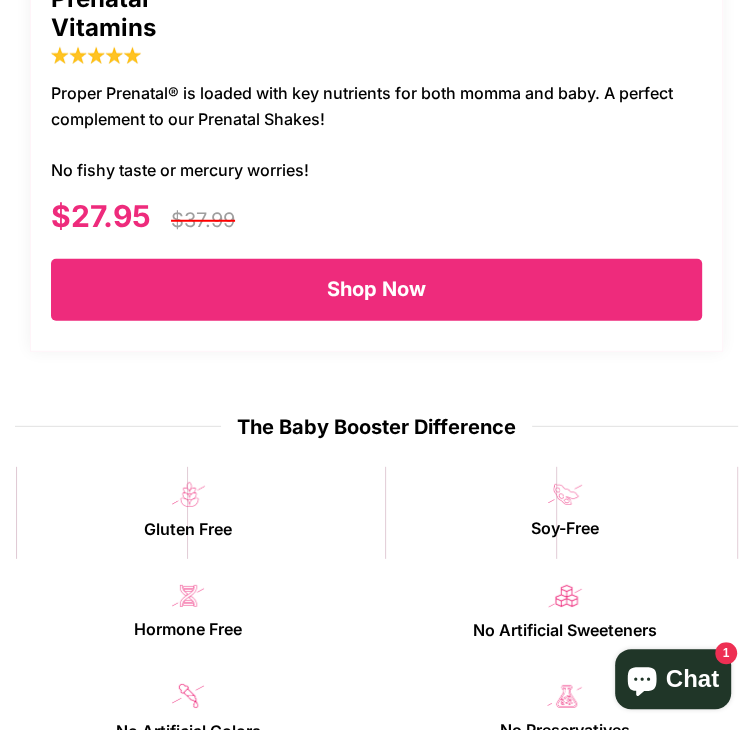click on "Shop Now" at bounding box center [376, 289] 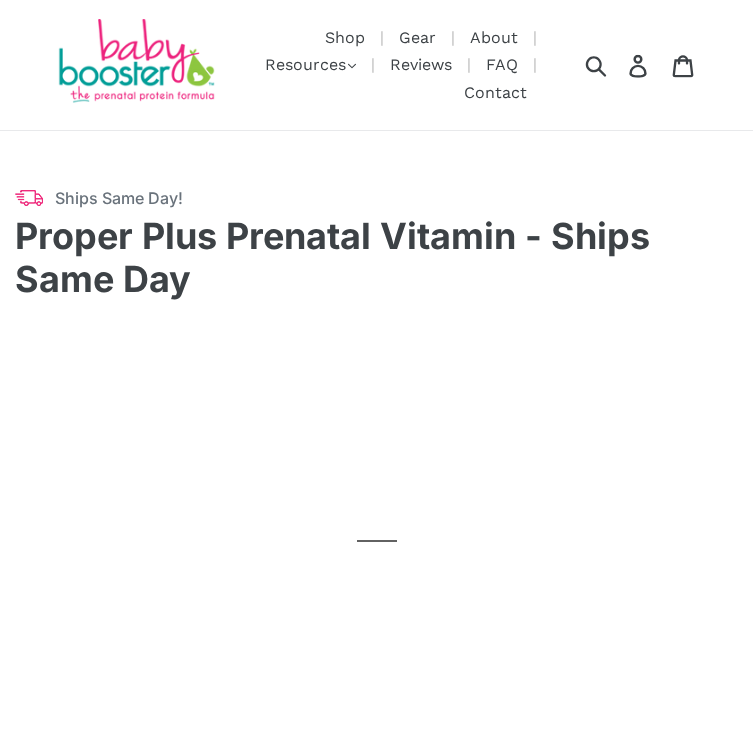 scroll, scrollTop: 0, scrollLeft: 0, axis: both 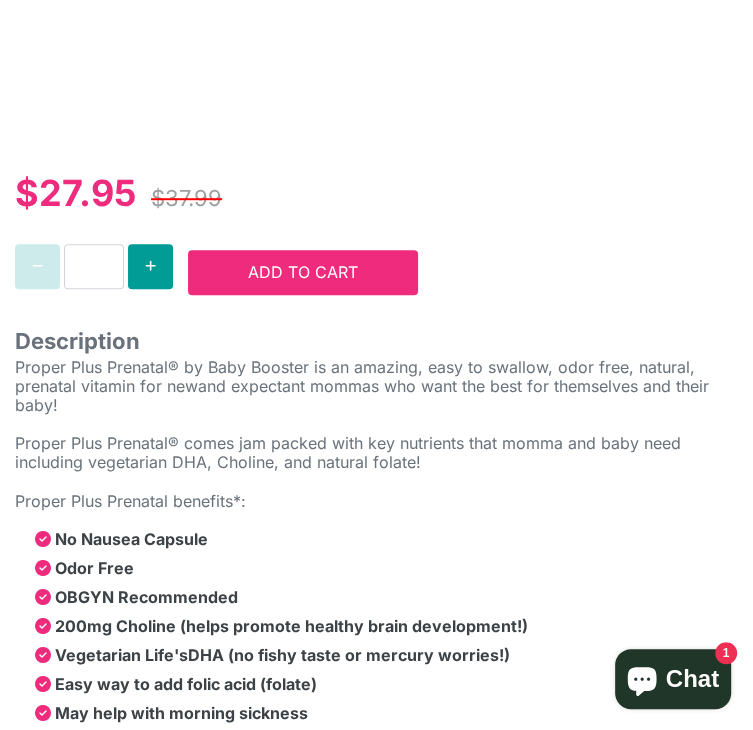 click on "Add to Cart" at bounding box center [303, 272] 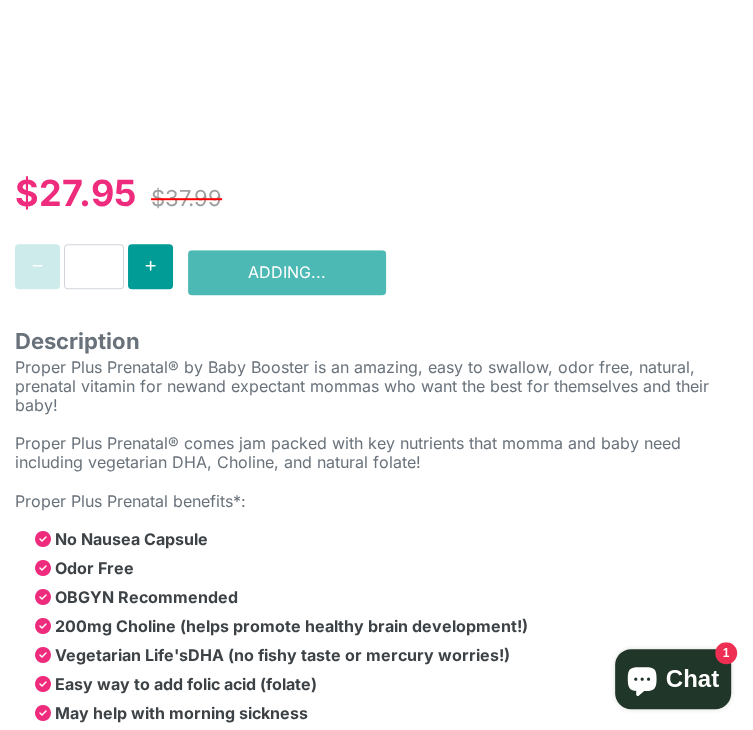 scroll, scrollTop: 0, scrollLeft: 0, axis: both 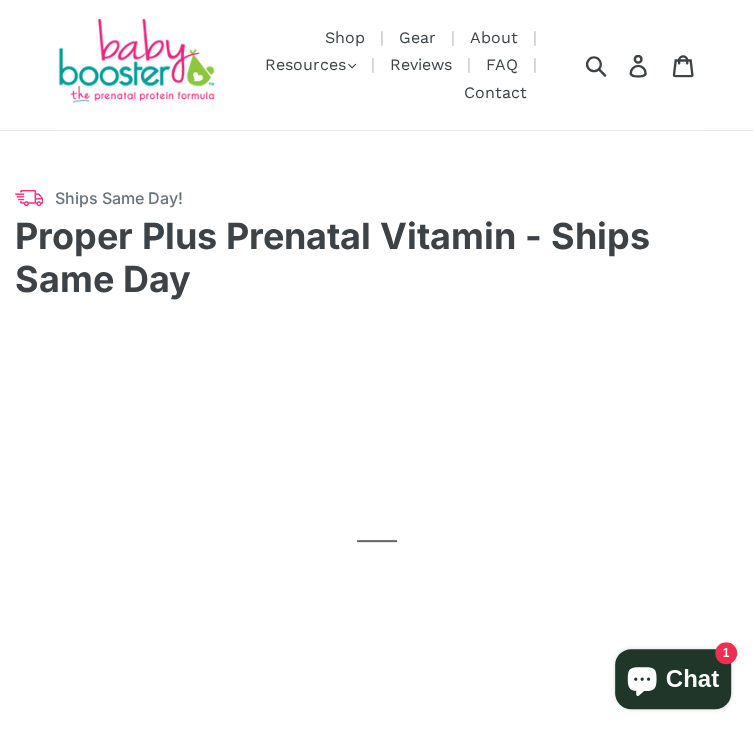 select on "******" 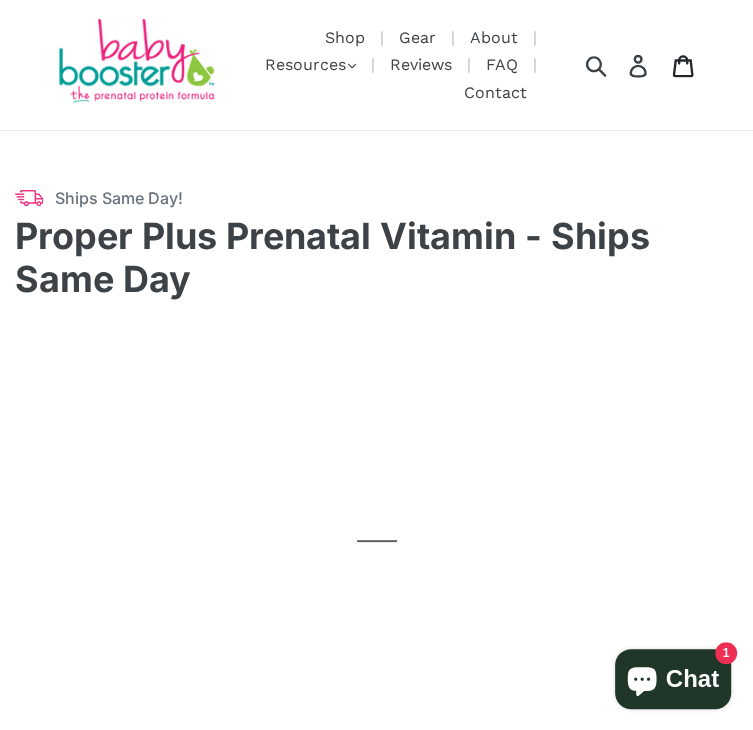 click 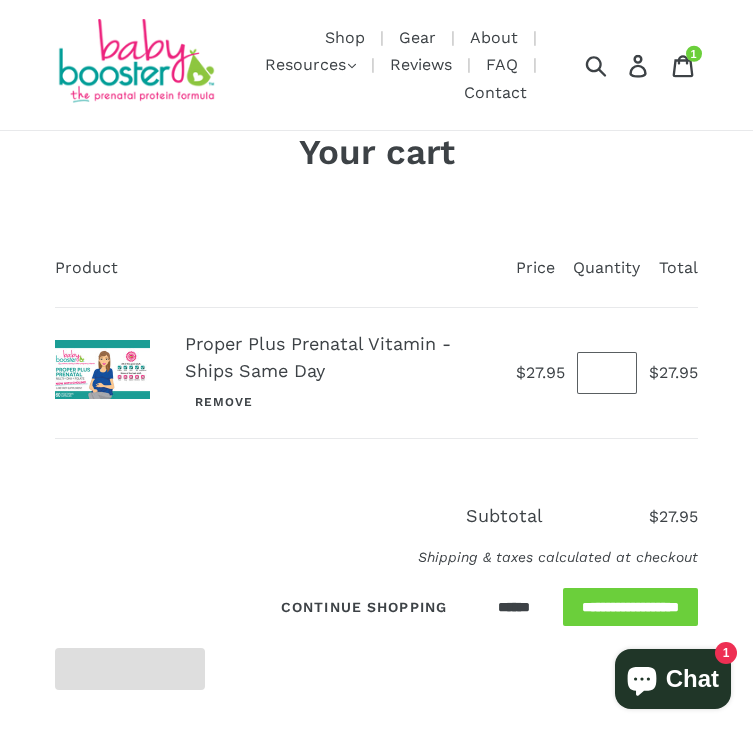 scroll, scrollTop: 0, scrollLeft: 0, axis: both 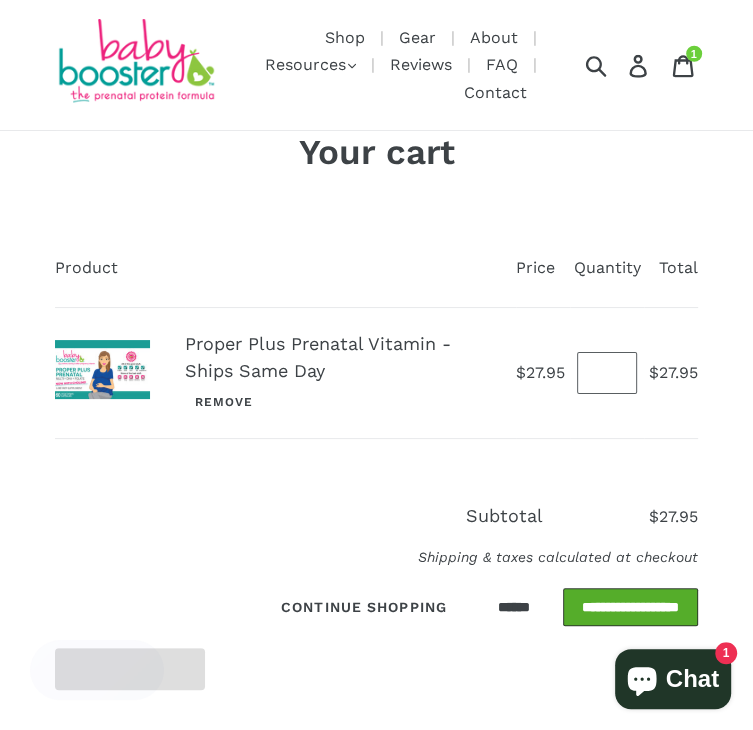 click on "**********" at bounding box center (630, 607) 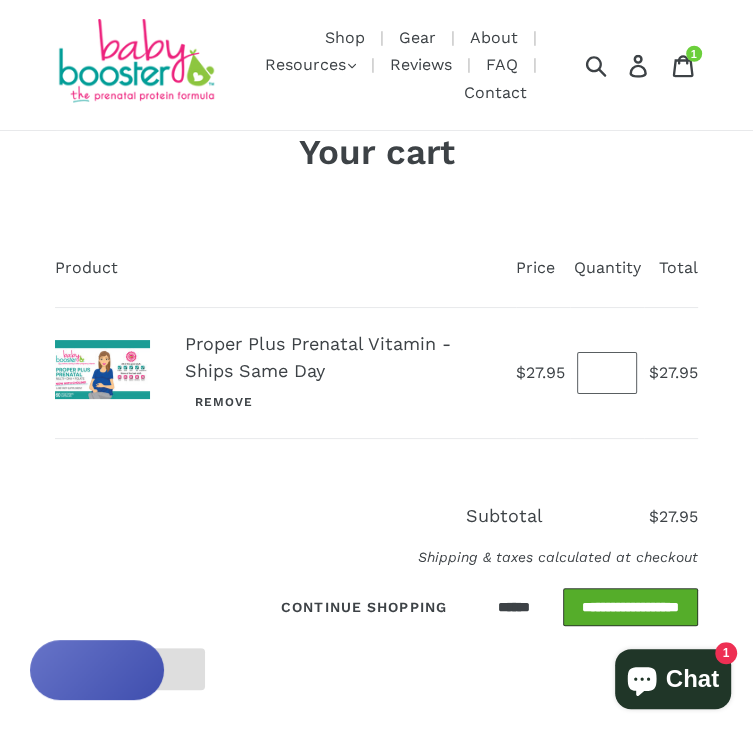 scroll, scrollTop: 0, scrollLeft: 0, axis: both 